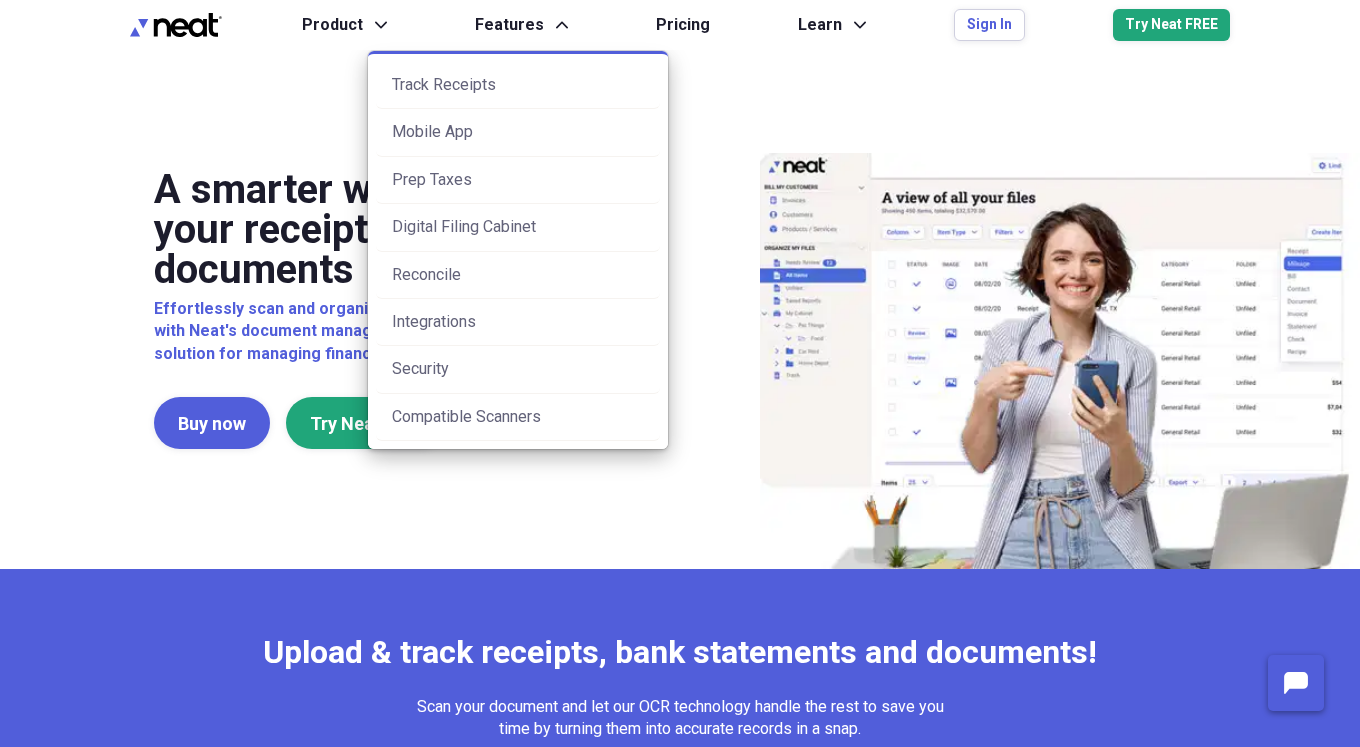 scroll, scrollTop: 0, scrollLeft: 0, axis: both 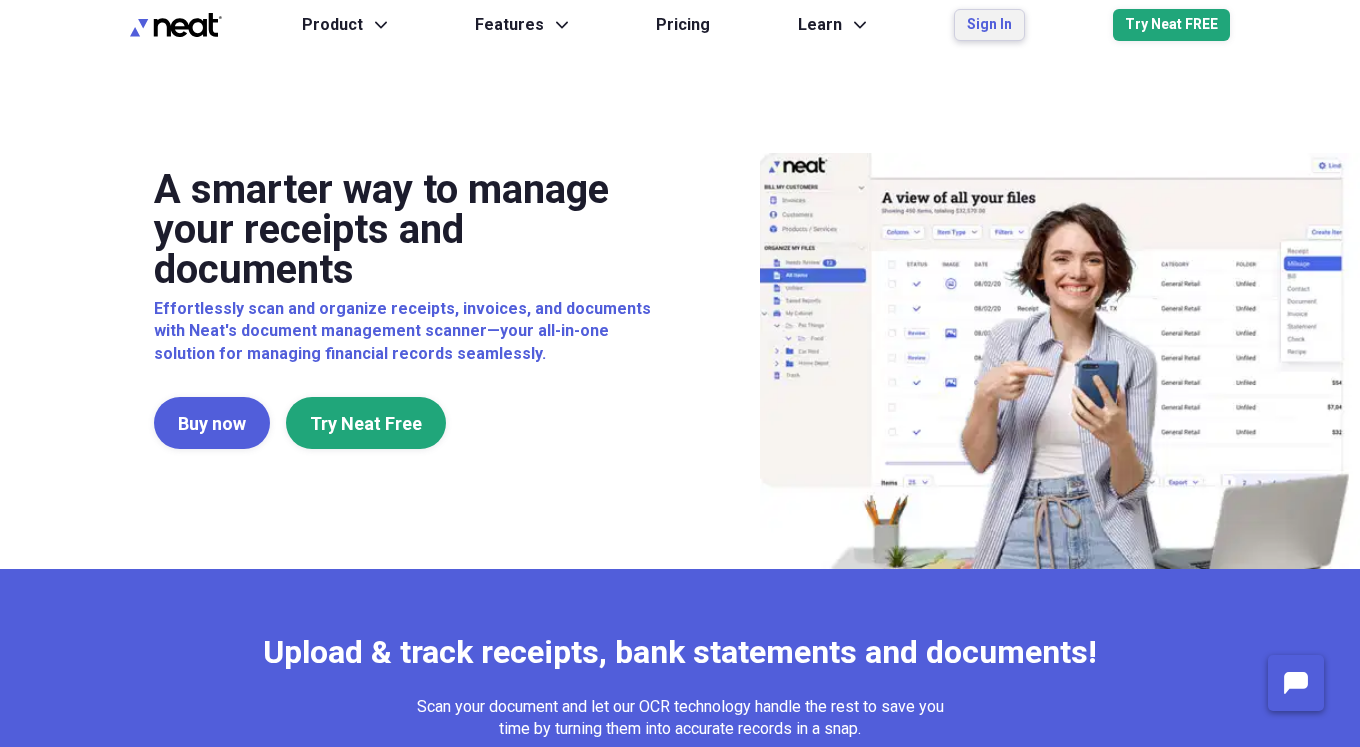 click on "Sign In" at bounding box center (989, 25) 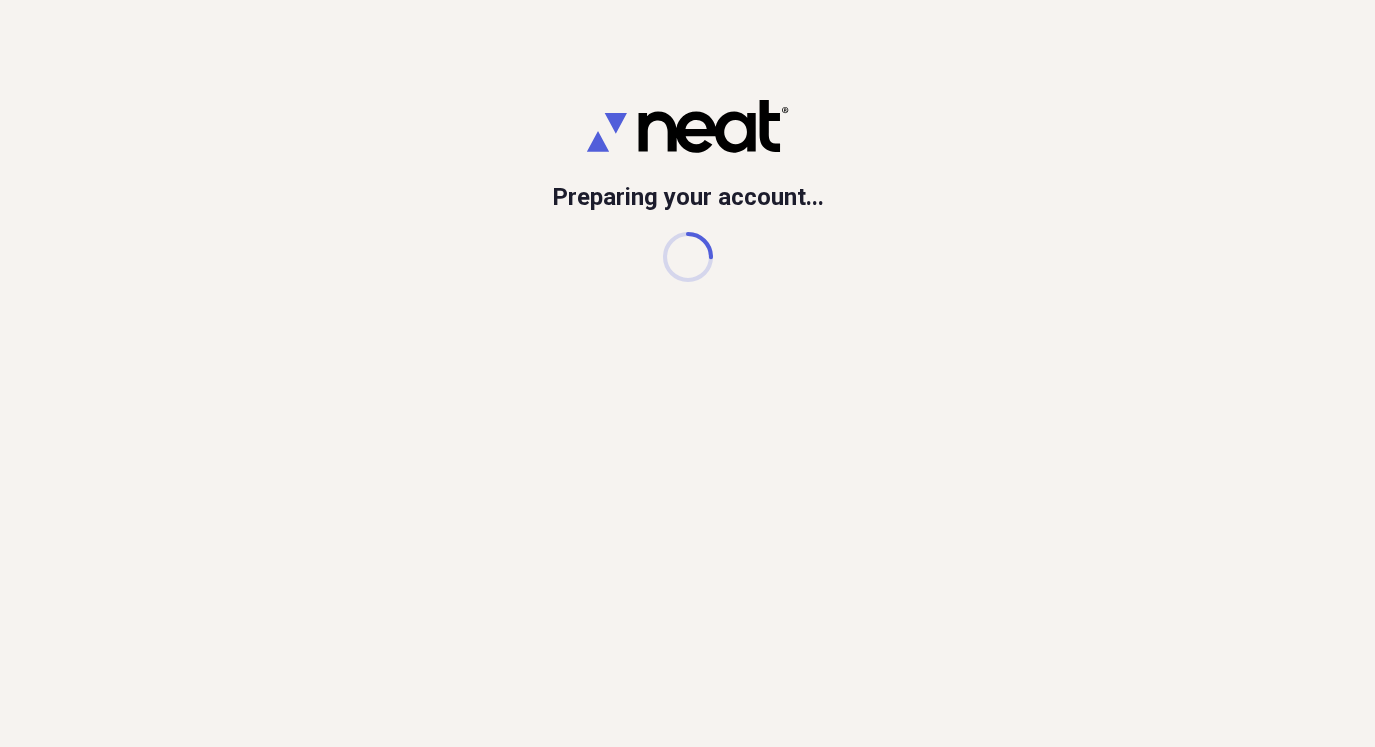 scroll, scrollTop: 0, scrollLeft: 0, axis: both 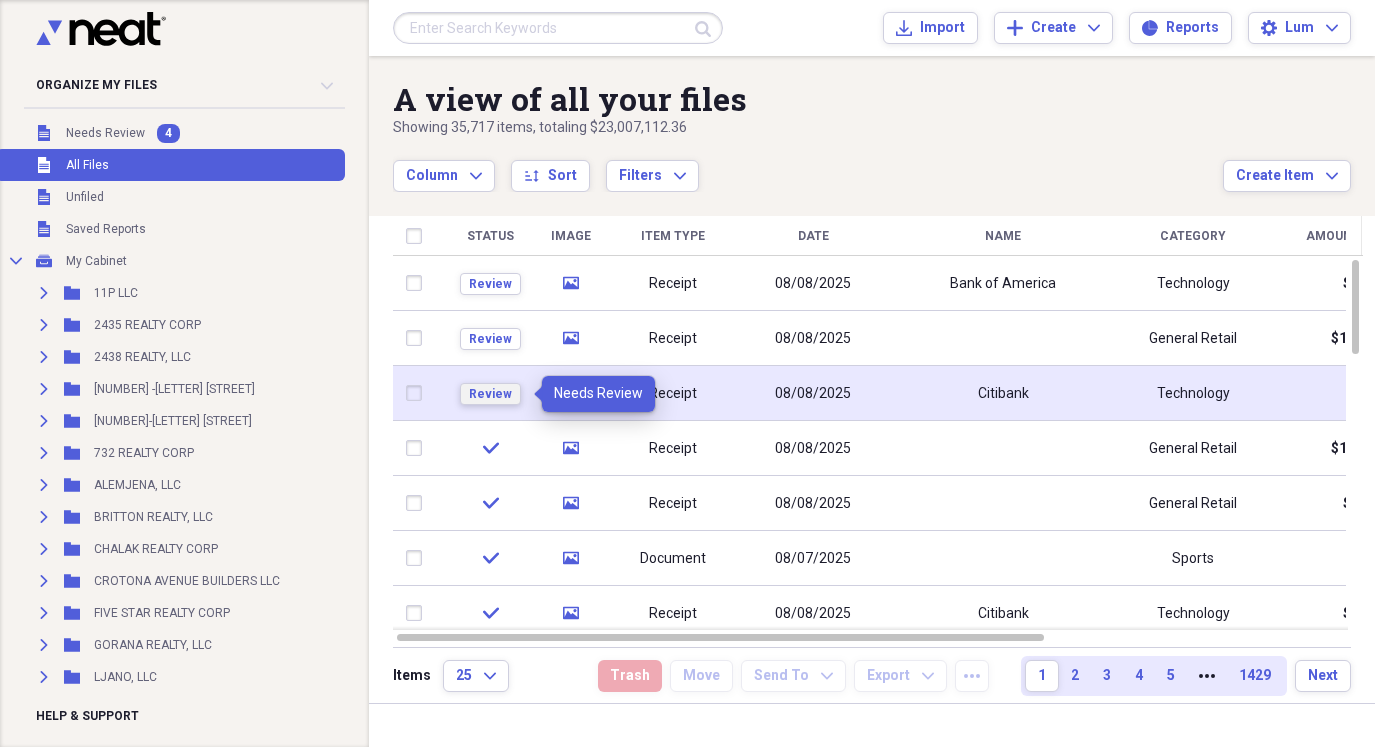 click on "Review" at bounding box center (490, 394) 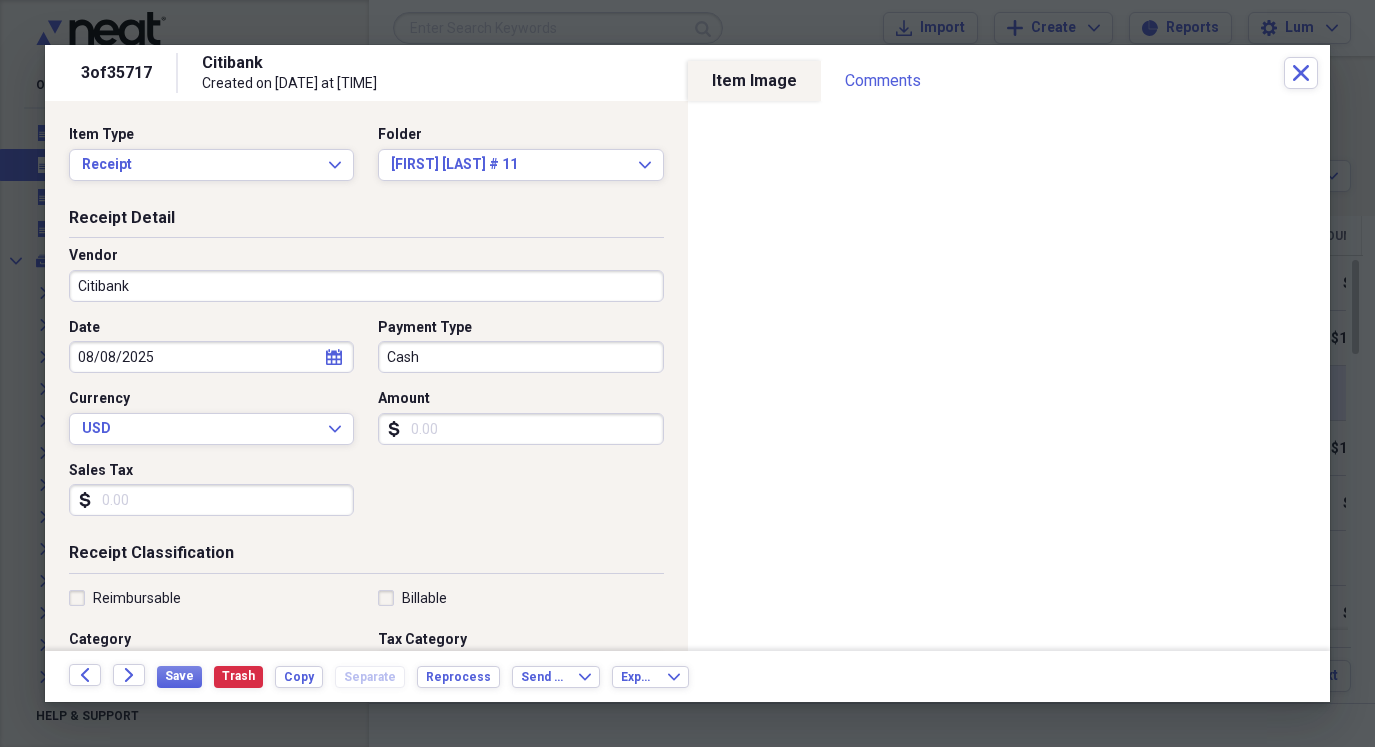 drag, startPoint x: 461, startPoint y: 422, endPoint x: 450, endPoint y: 437, distance: 18.601076 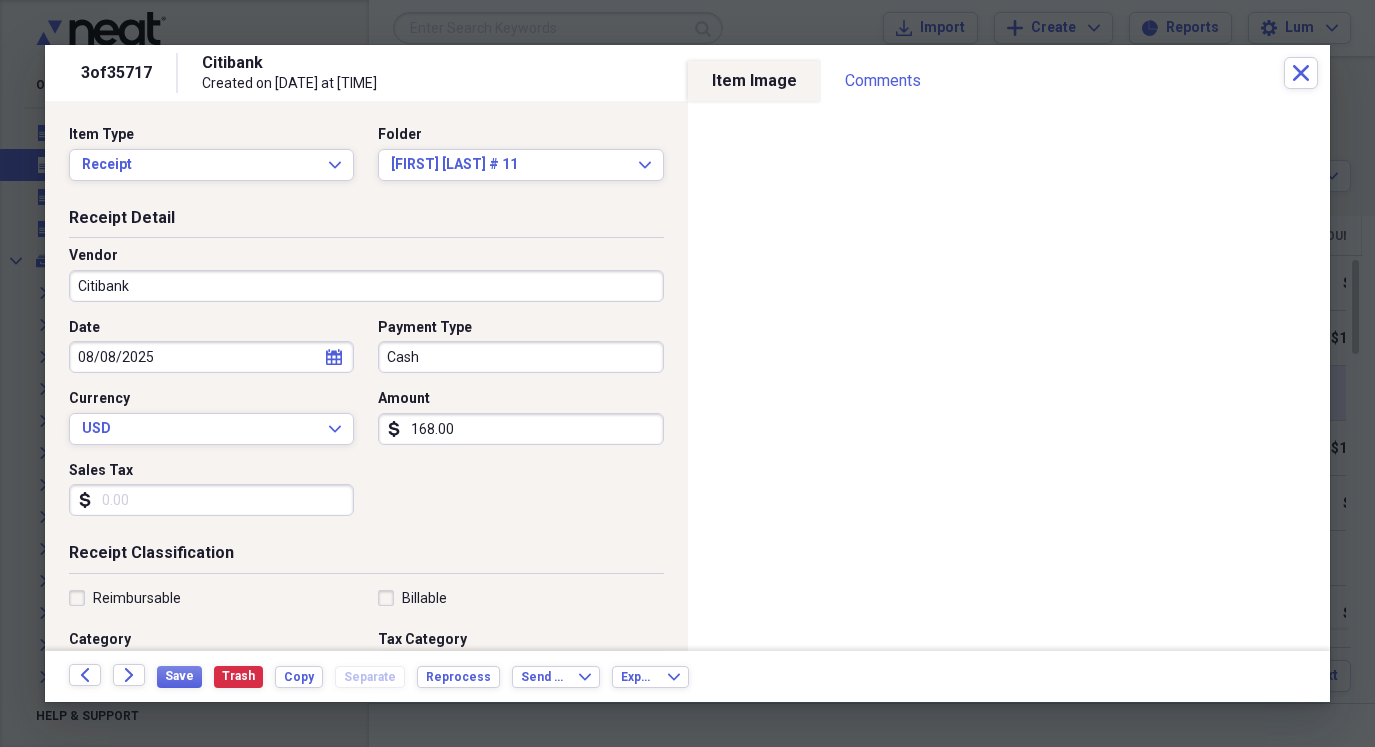 type on "168.00" 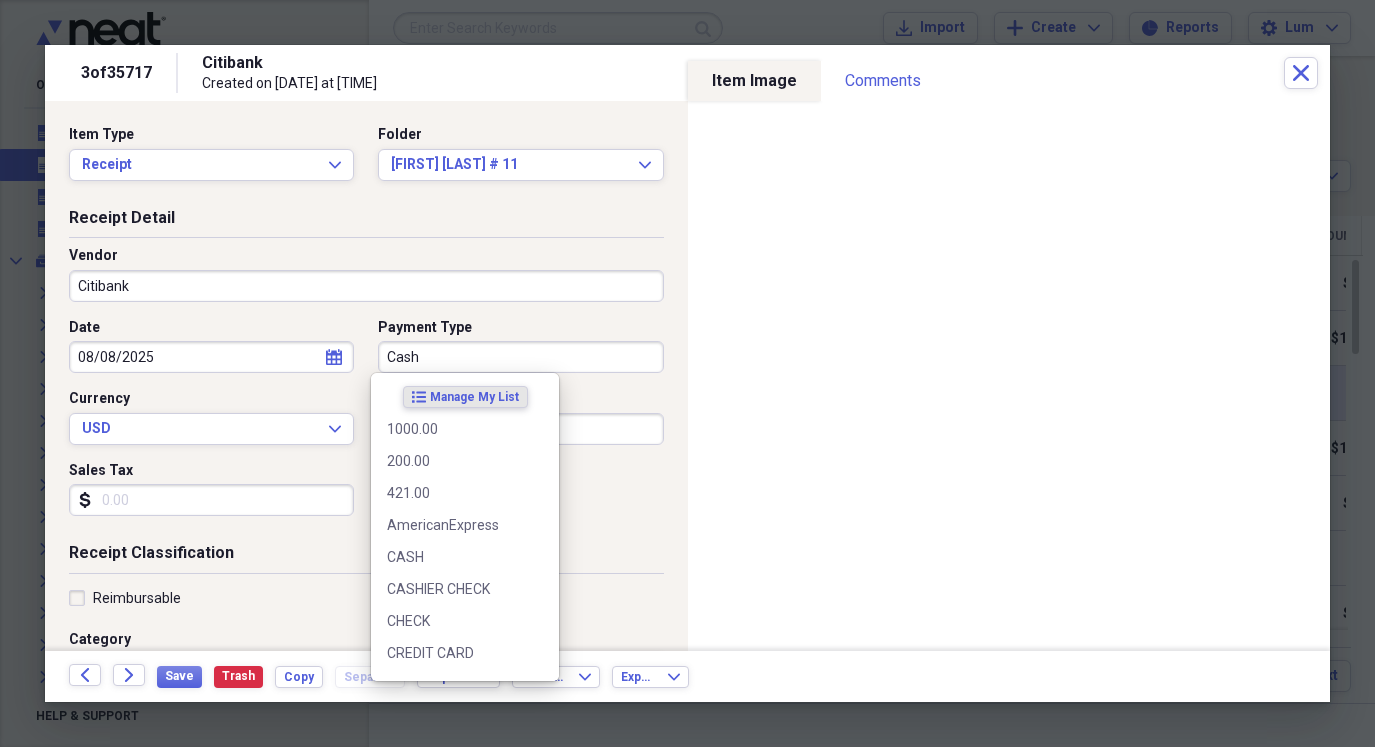 click on "Cash" at bounding box center (520, 357) 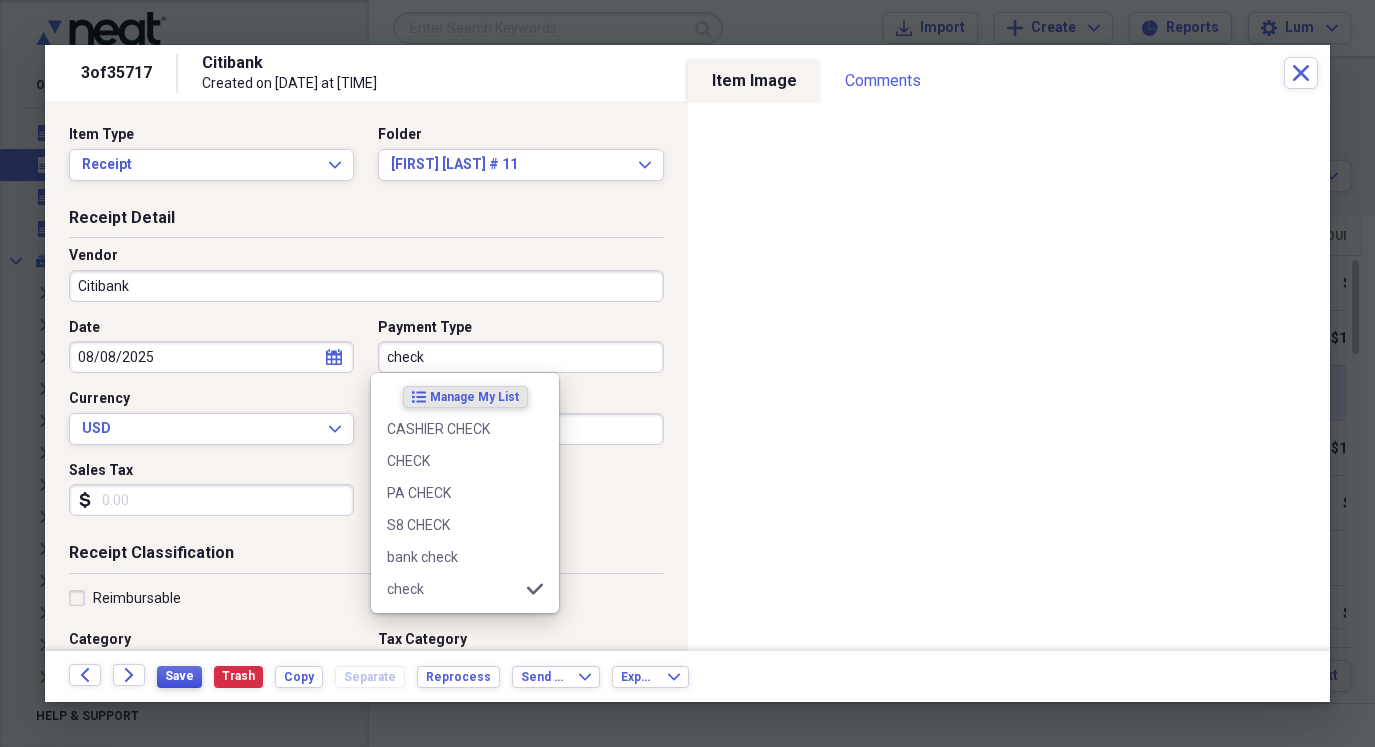 type on "check" 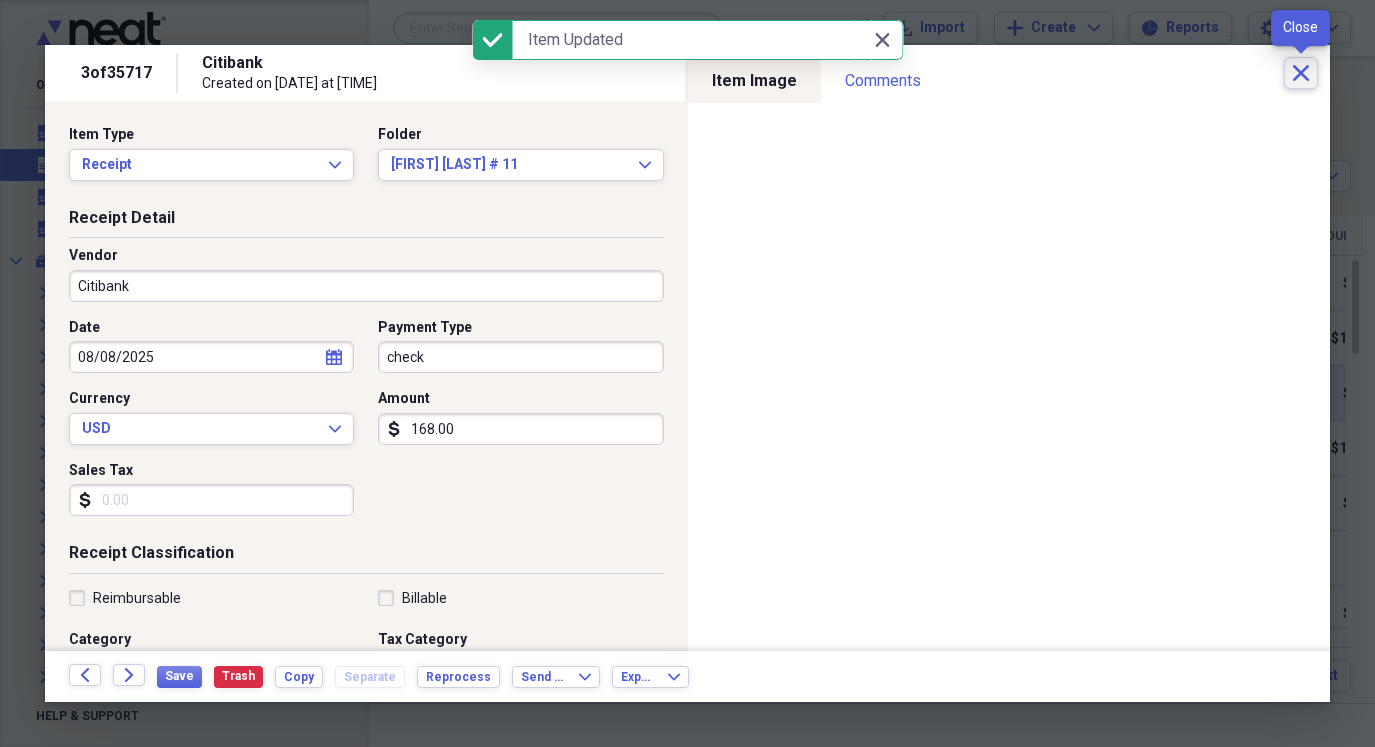 click 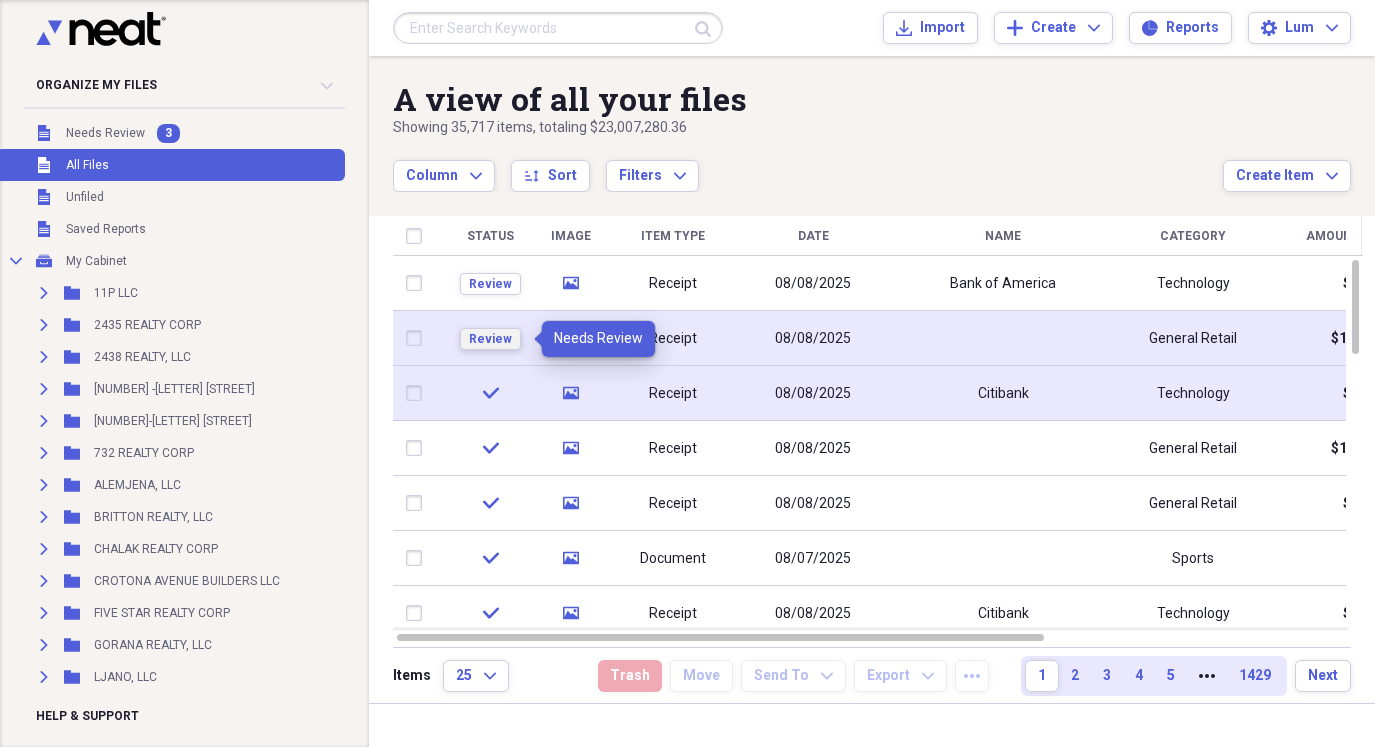 click on "Review" at bounding box center [490, 339] 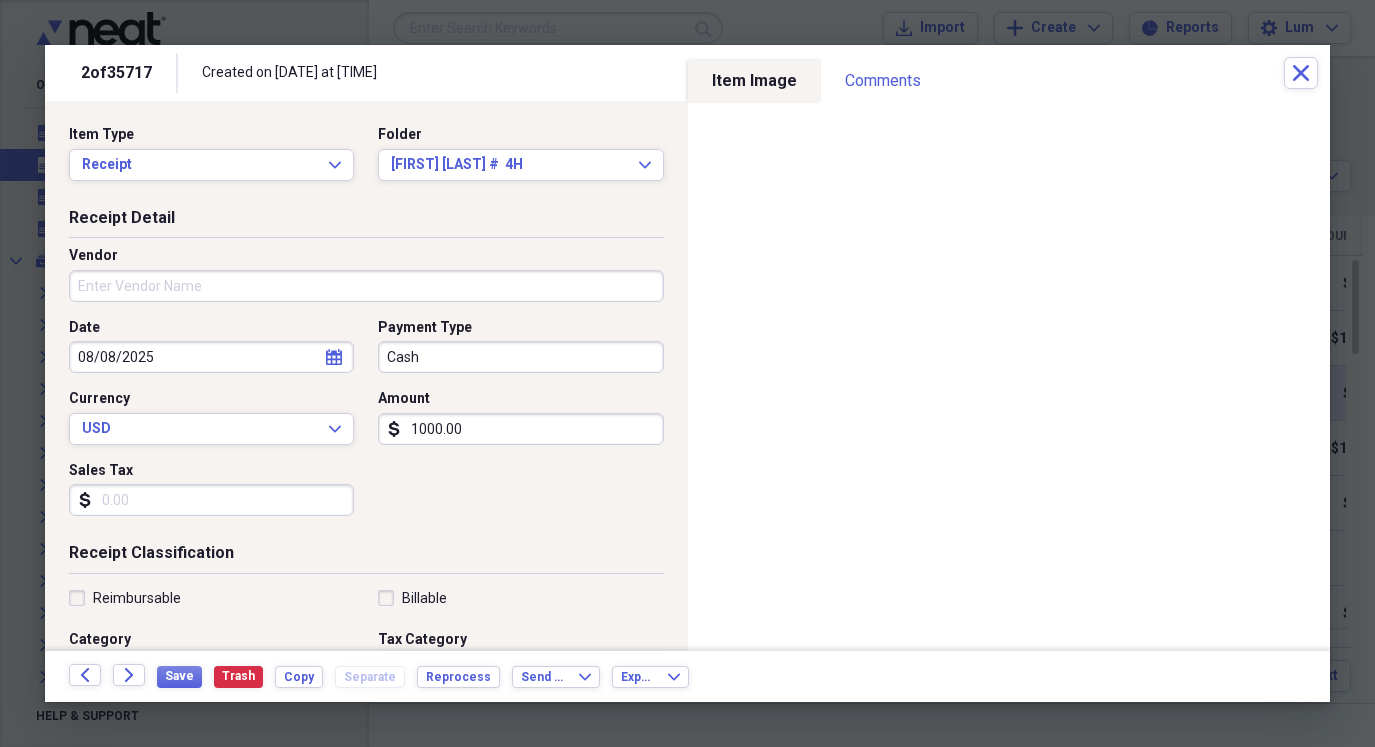 click on "1000.00" at bounding box center (520, 429) 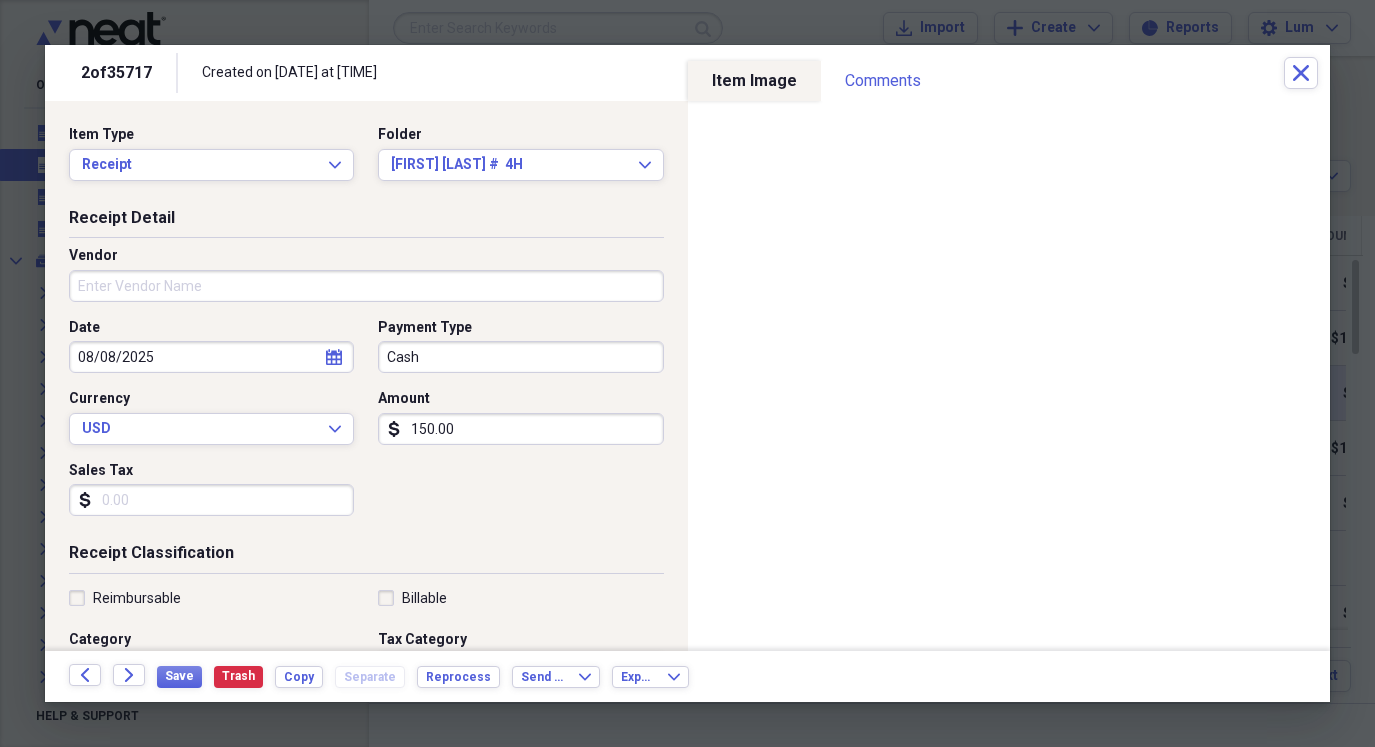 type on "150.00" 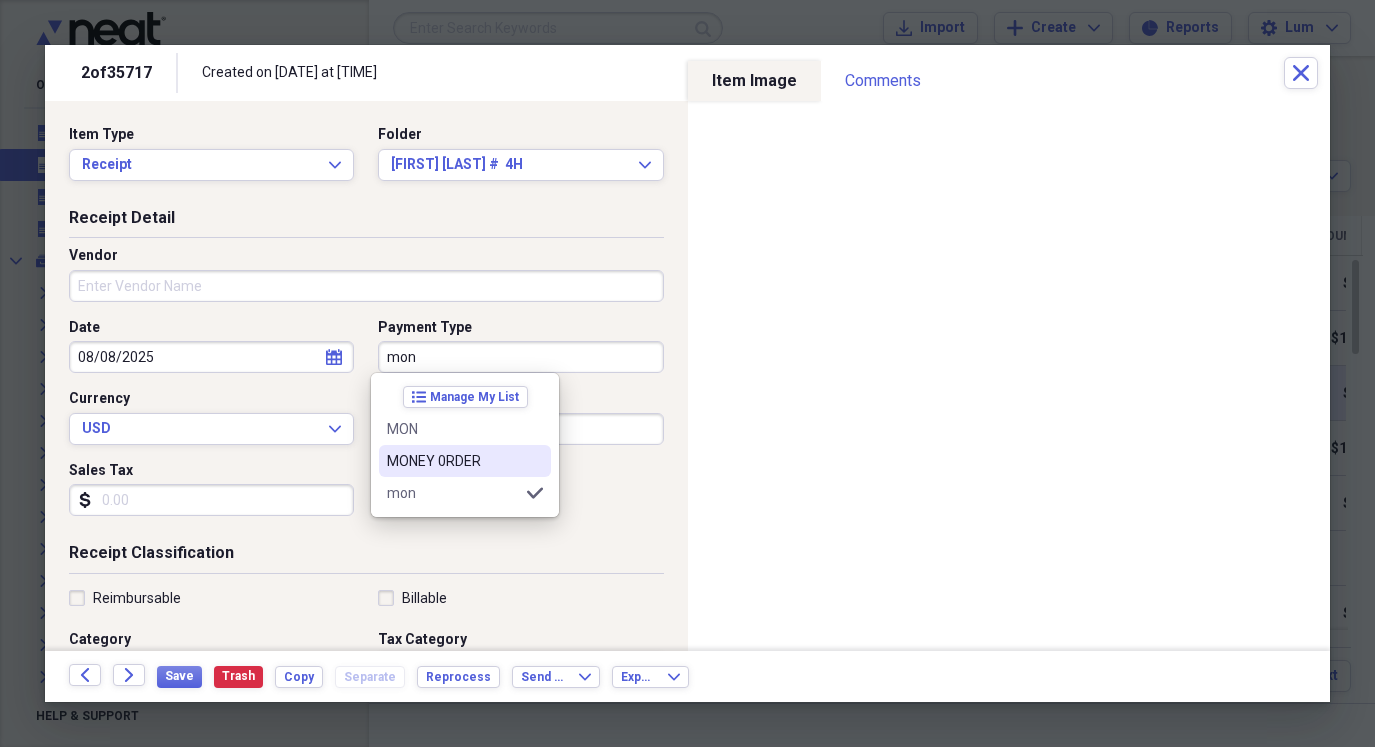 click on "MONEY 0RDER" at bounding box center [453, 461] 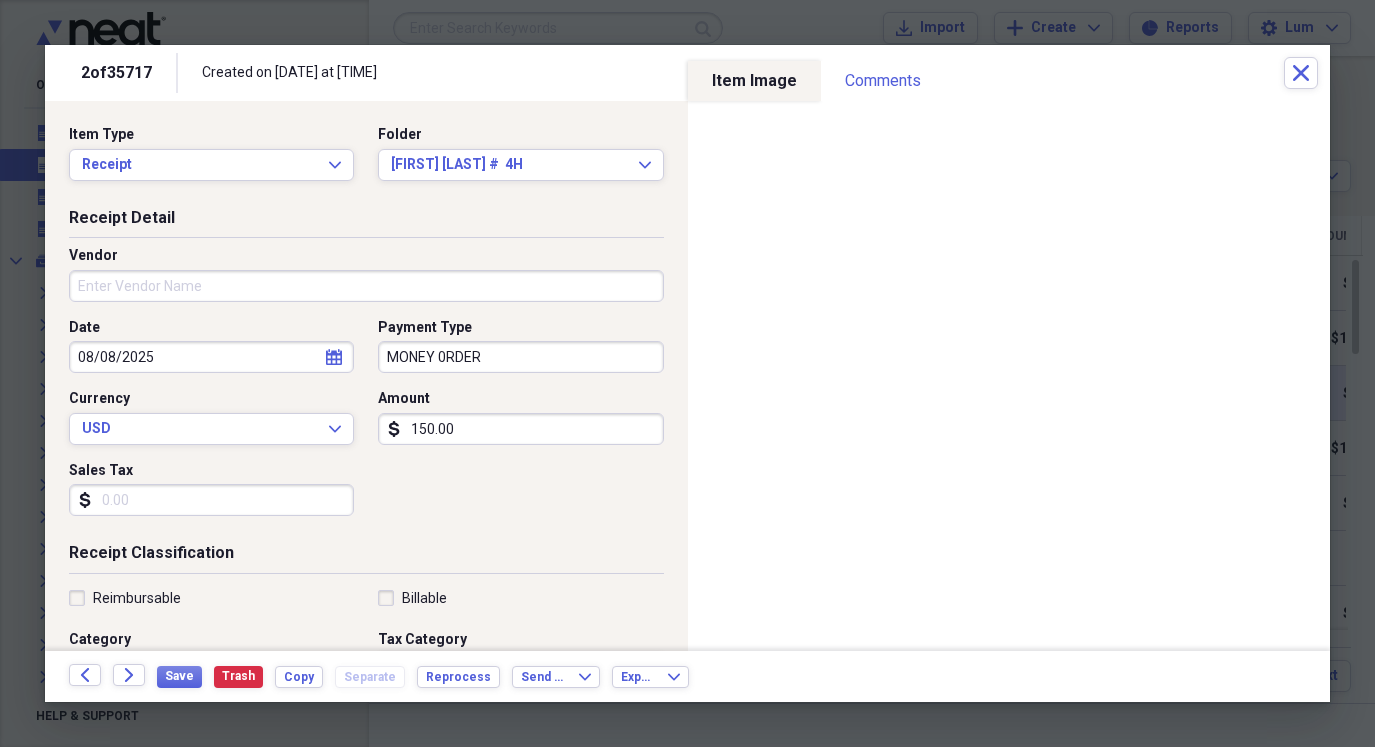 click on "Save Trash Copy Separate Reprocess" at bounding box center (334, 676) 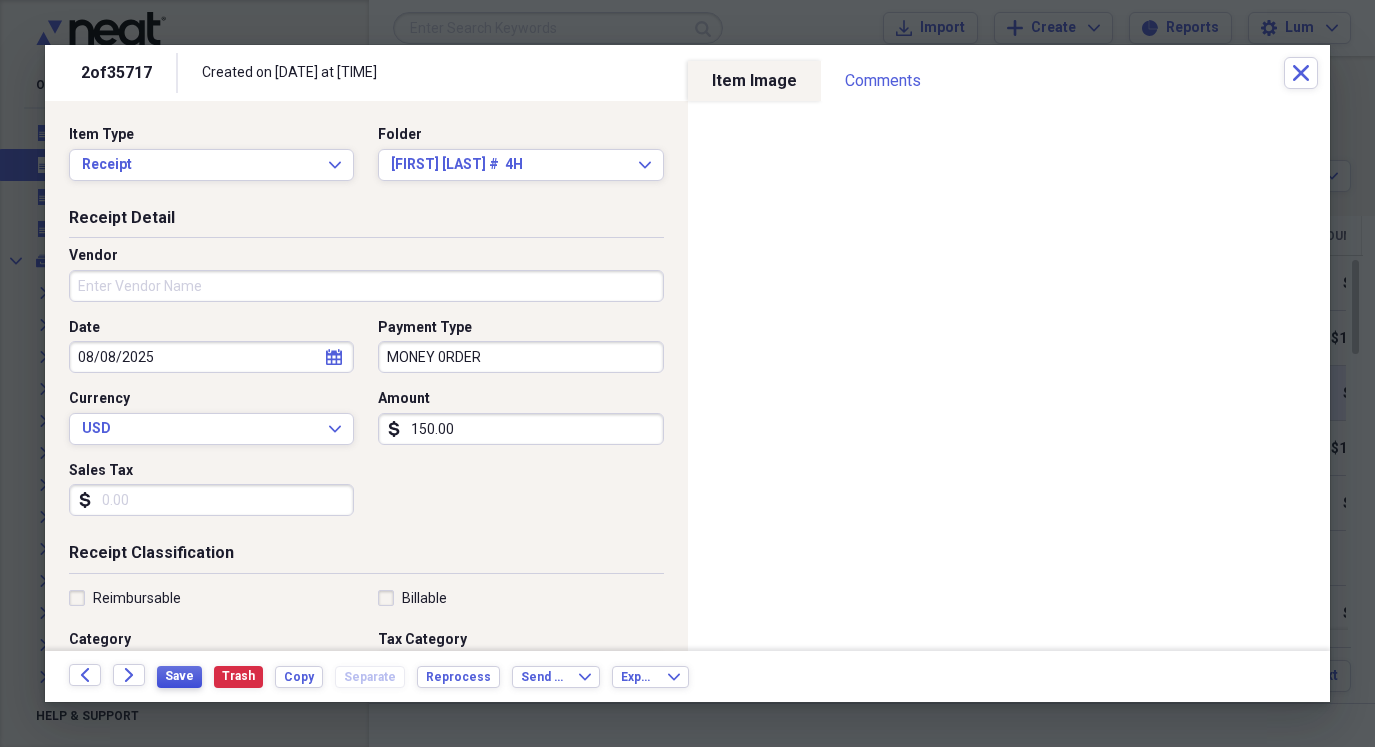 click on "Save" at bounding box center [179, 676] 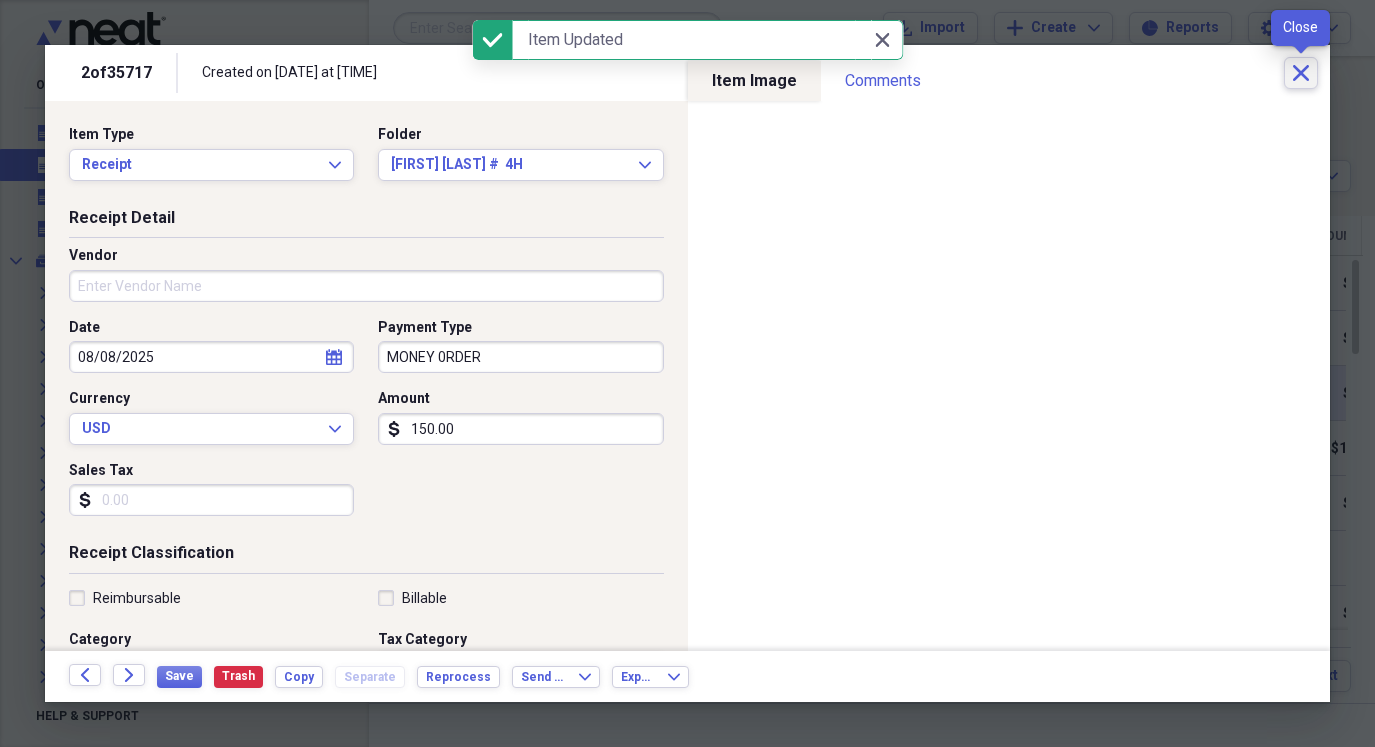 click on "Close" at bounding box center [1301, 73] 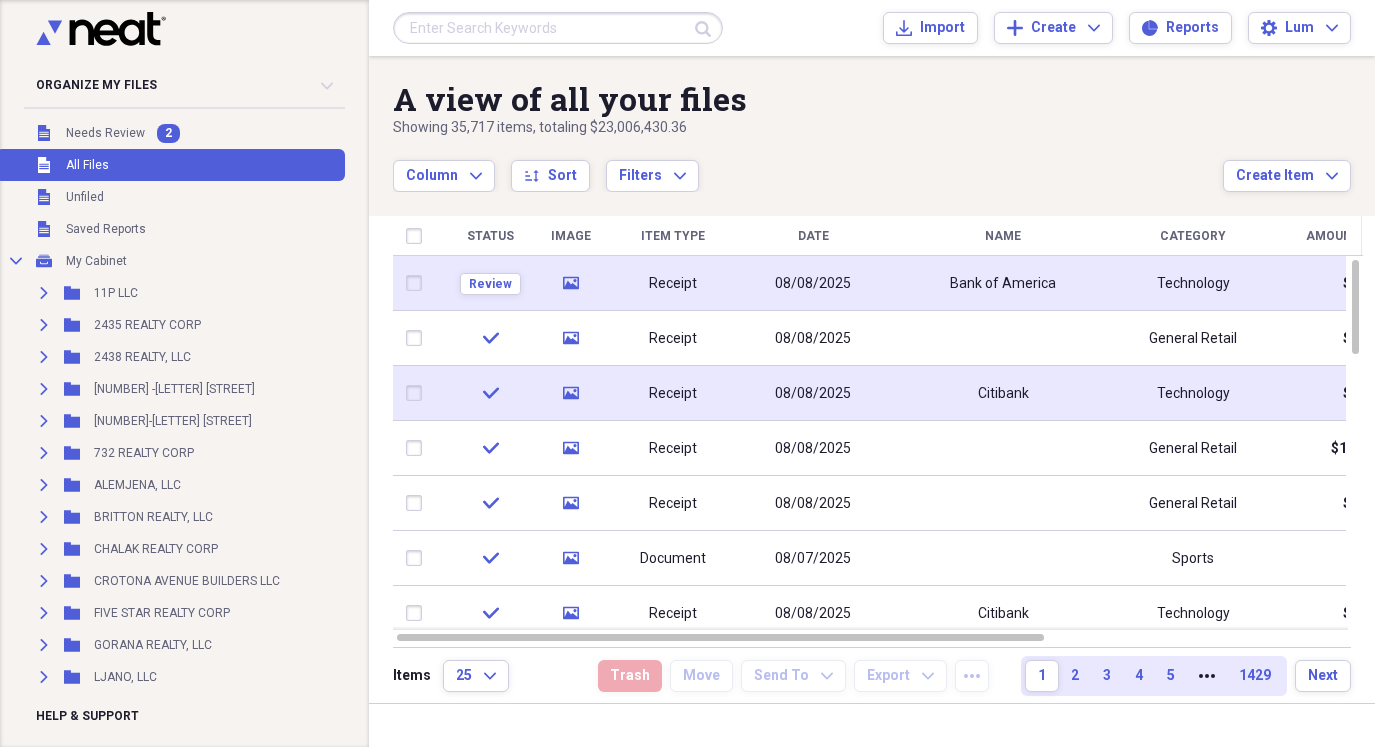 click on "Review" at bounding box center [490, 283] 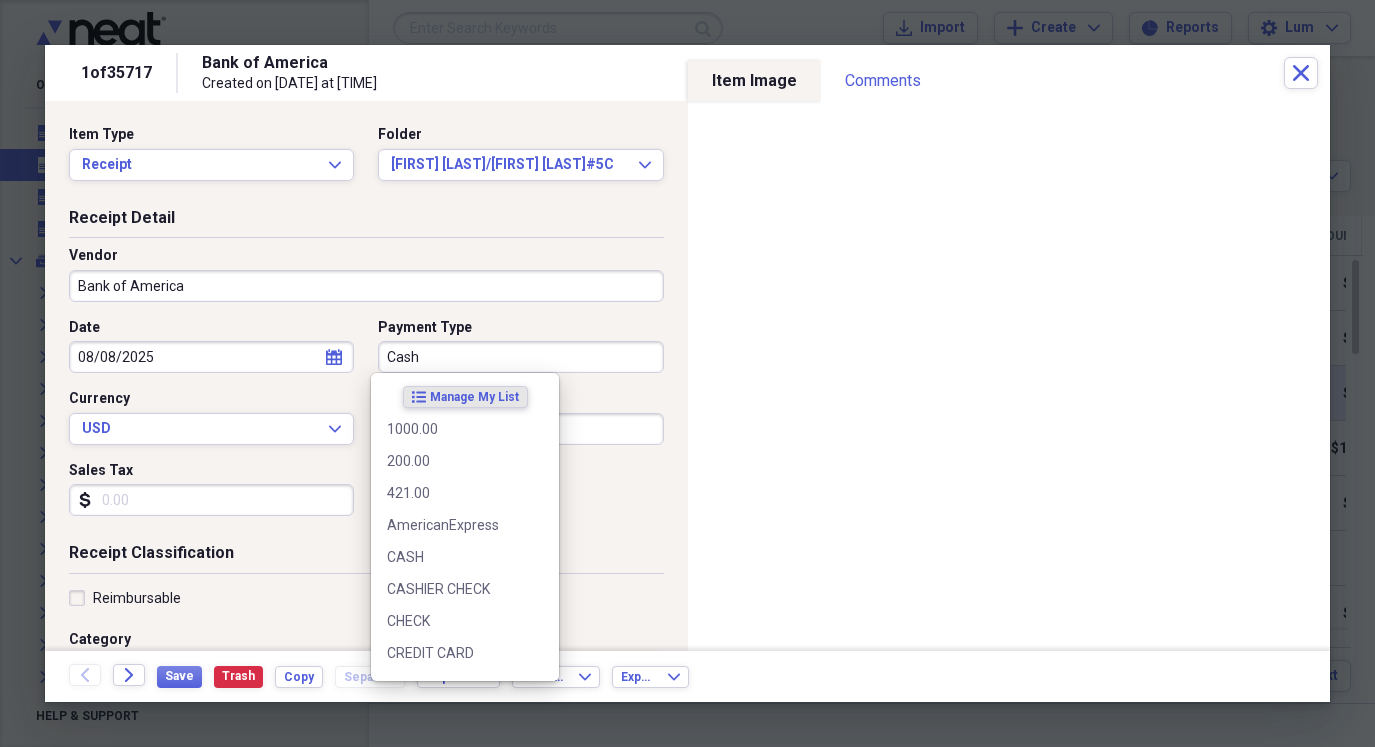click on "Cash" at bounding box center (520, 357) 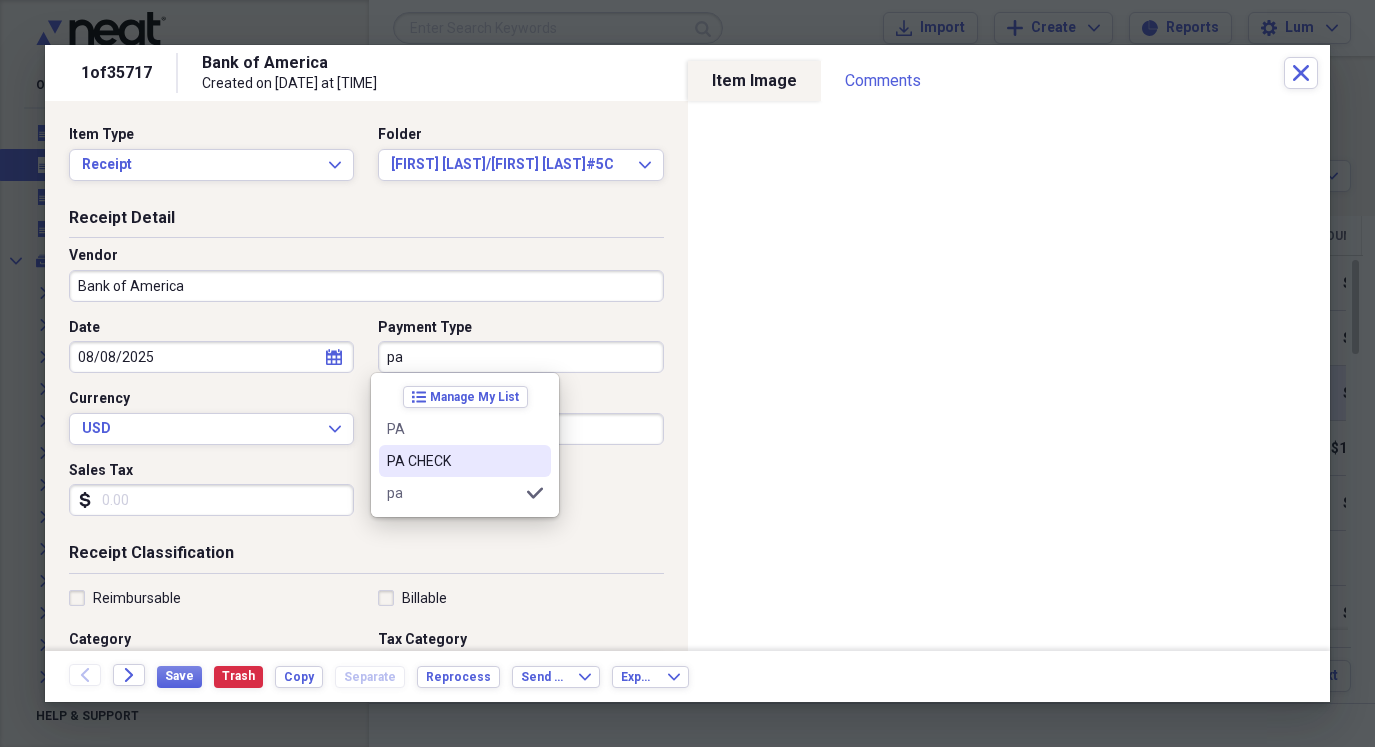 click on "PA CHECK" at bounding box center [453, 461] 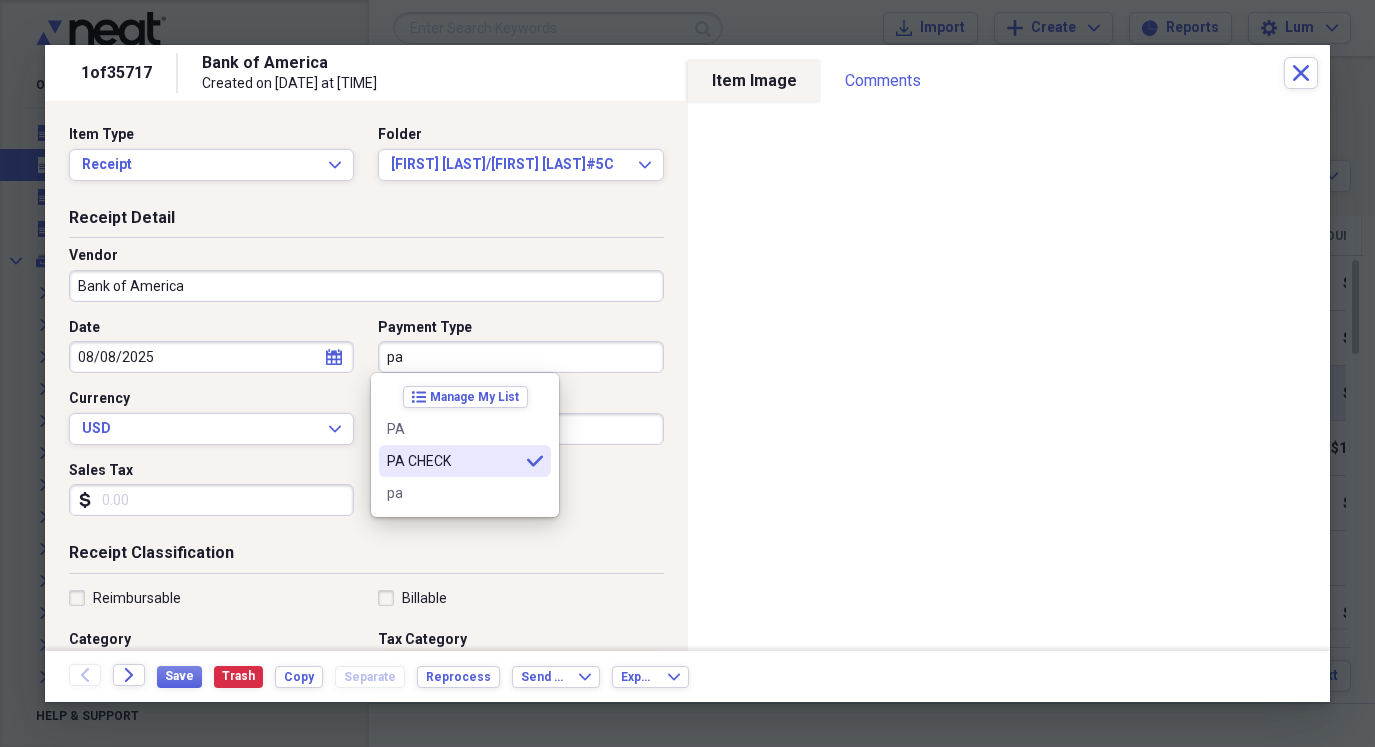 type on "PA CHECK" 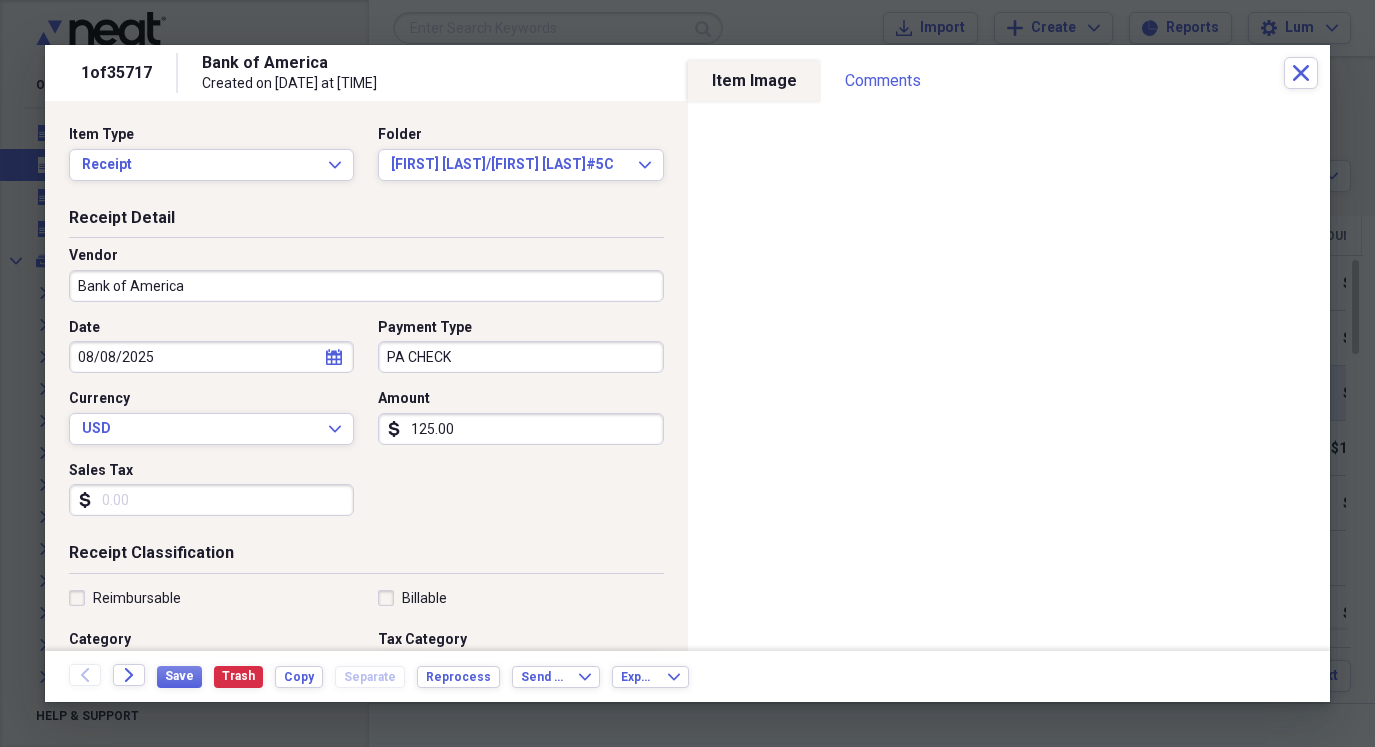 click on "Back Forward Save Trash Copy Separate Reprocess Send To Expand Export Expand" at bounding box center (687, 676) 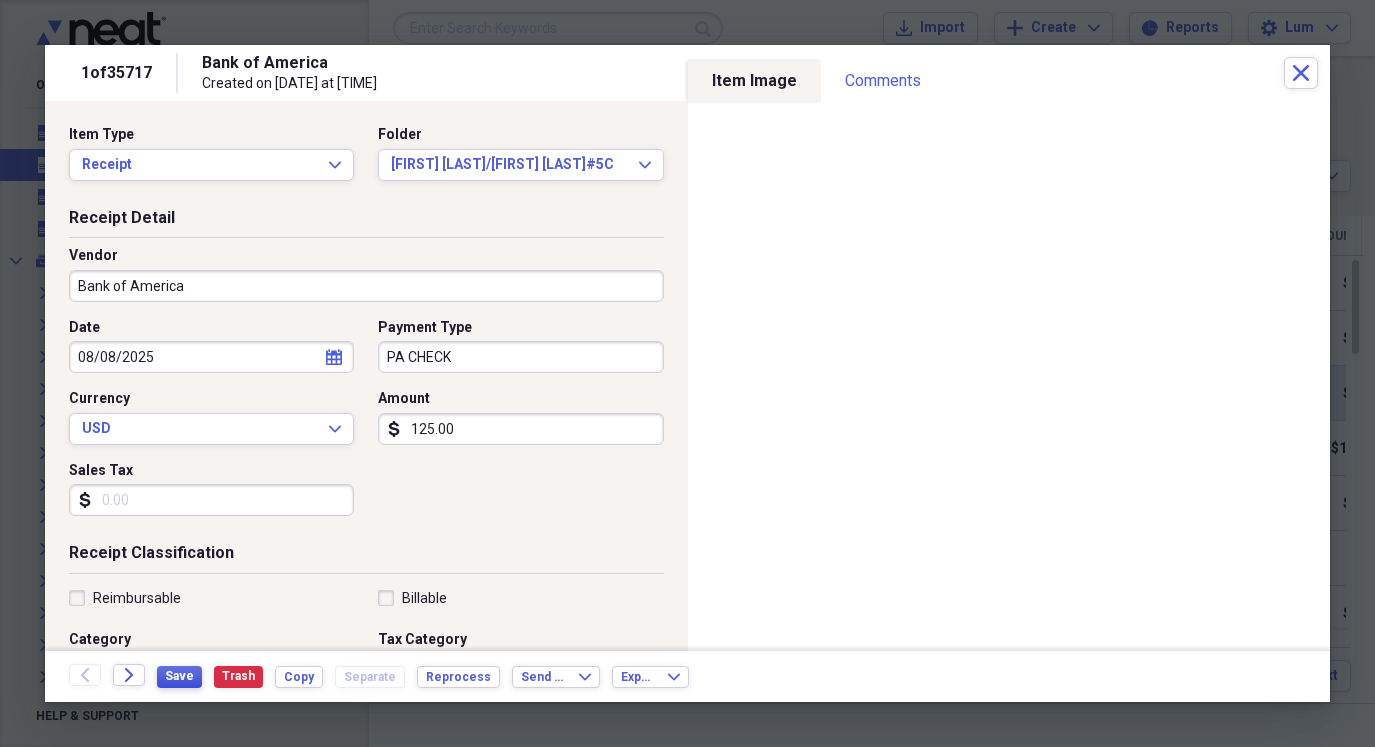 click on "Save" at bounding box center [179, 676] 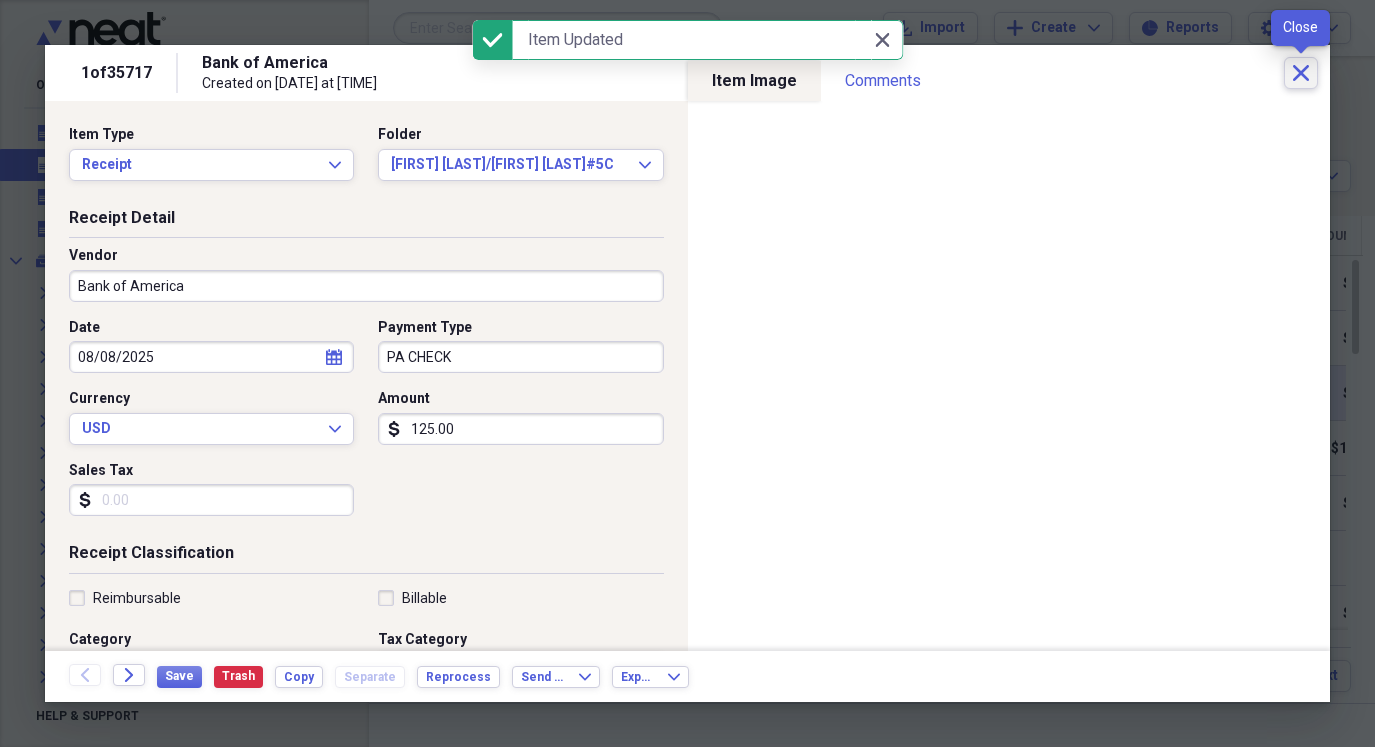 click on "Close" 